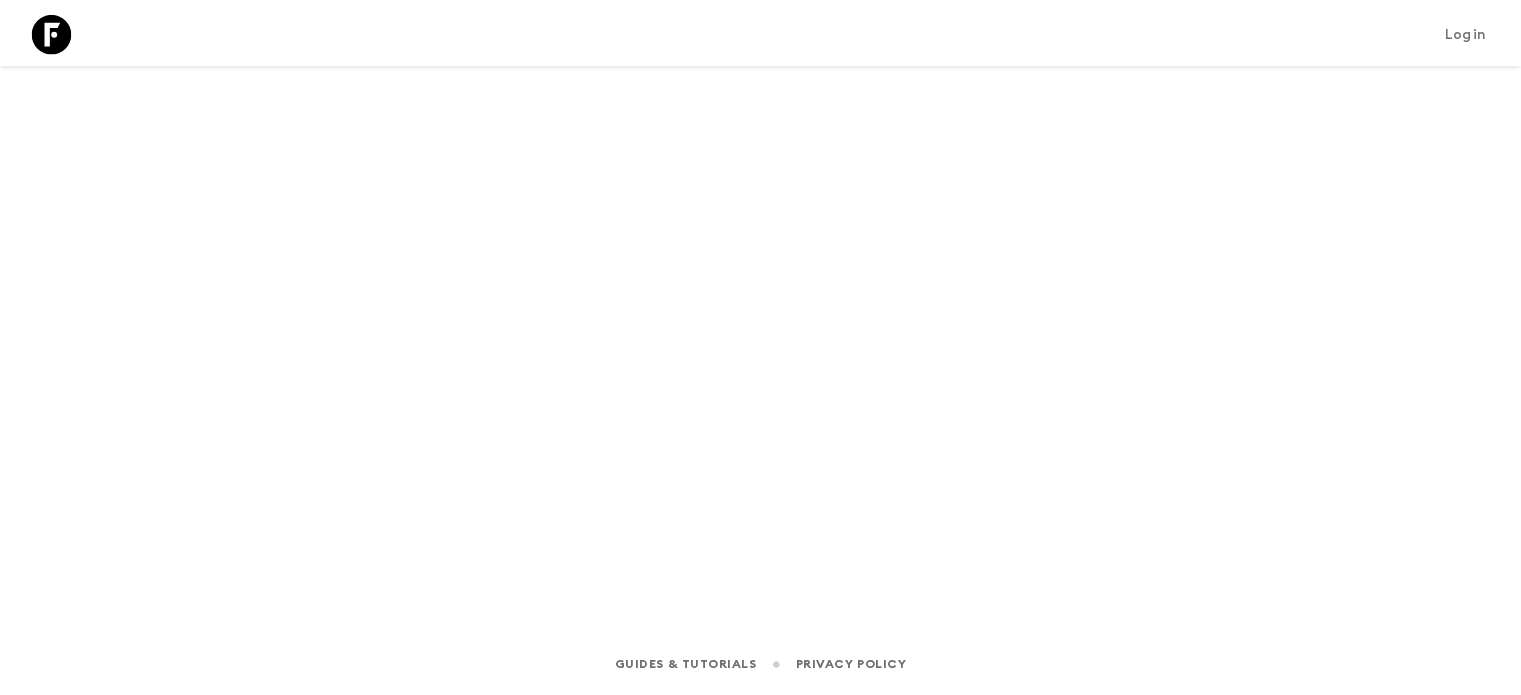 scroll, scrollTop: 0, scrollLeft: 0, axis: both 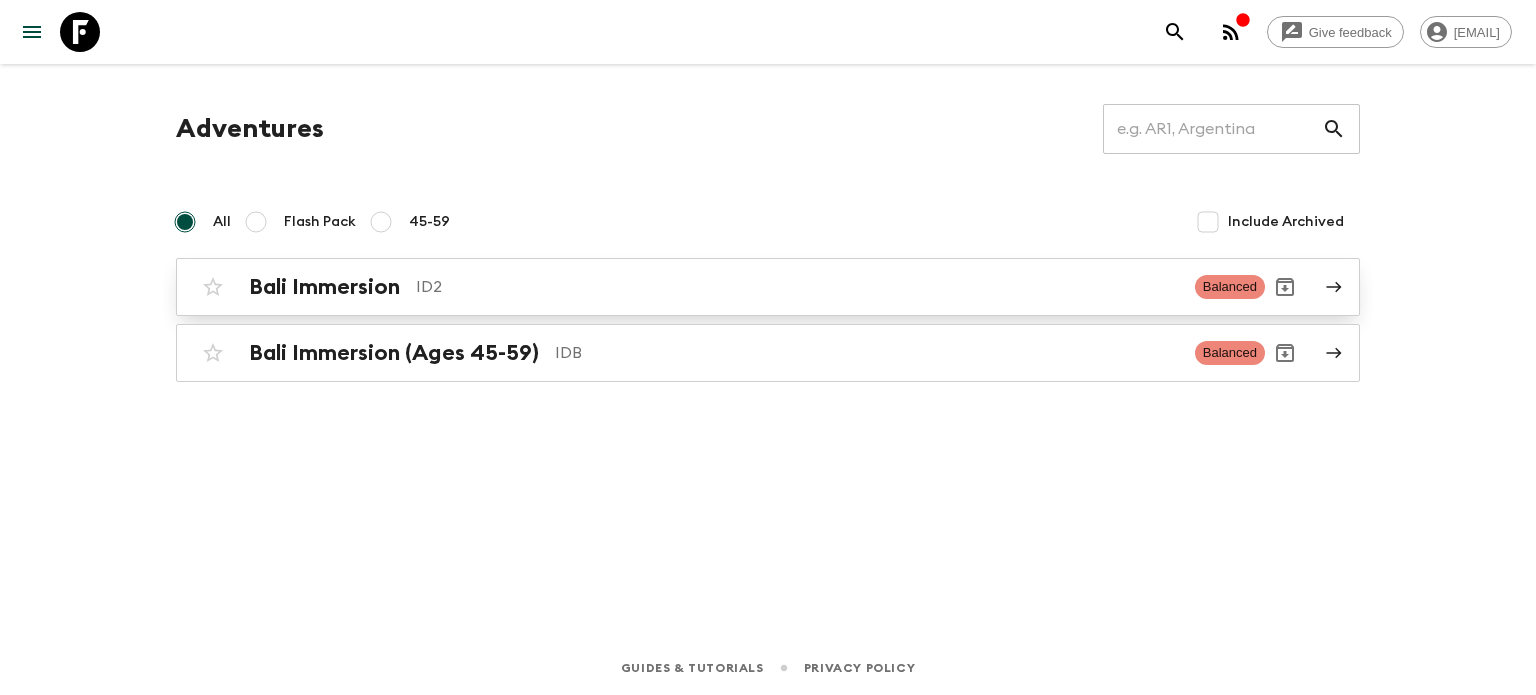 click on "Bali Immersion" at bounding box center [324, 287] 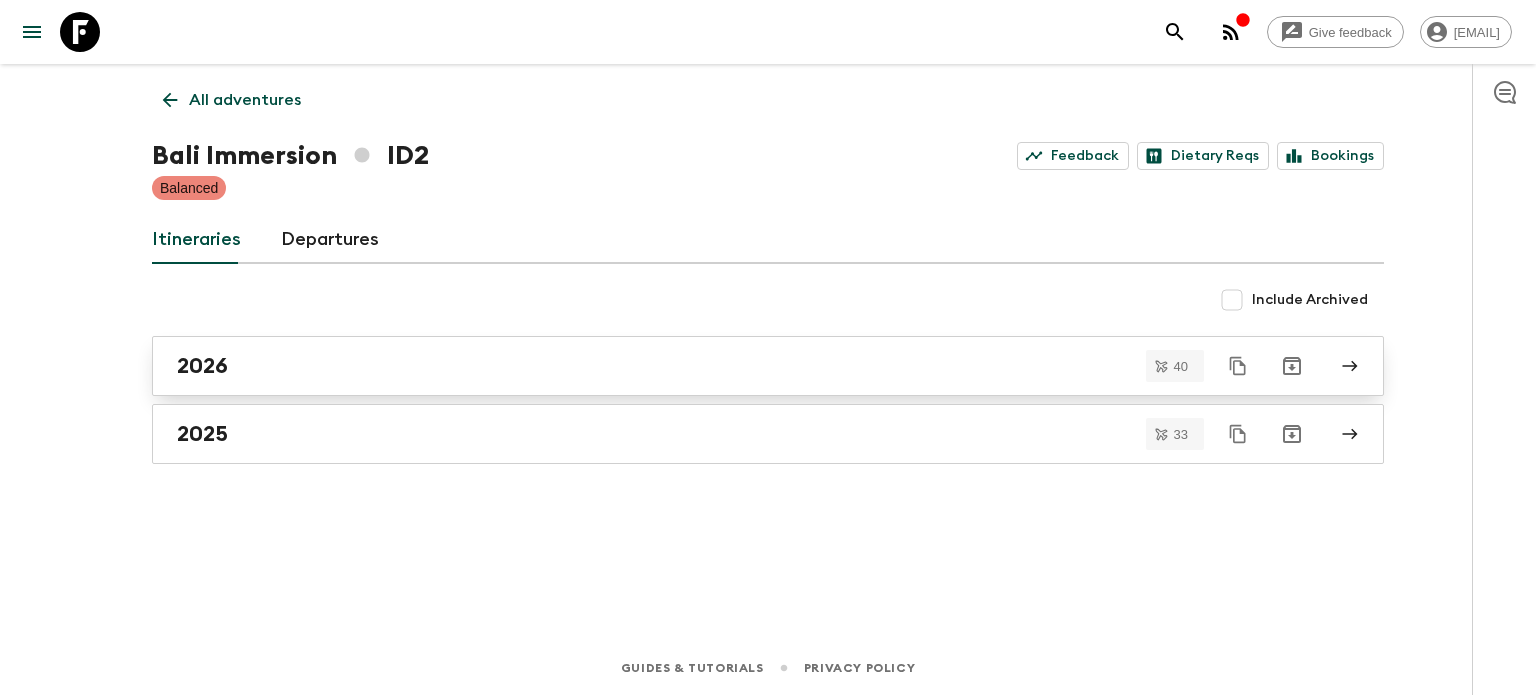 click on "2026" at bounding box center [768, 366] 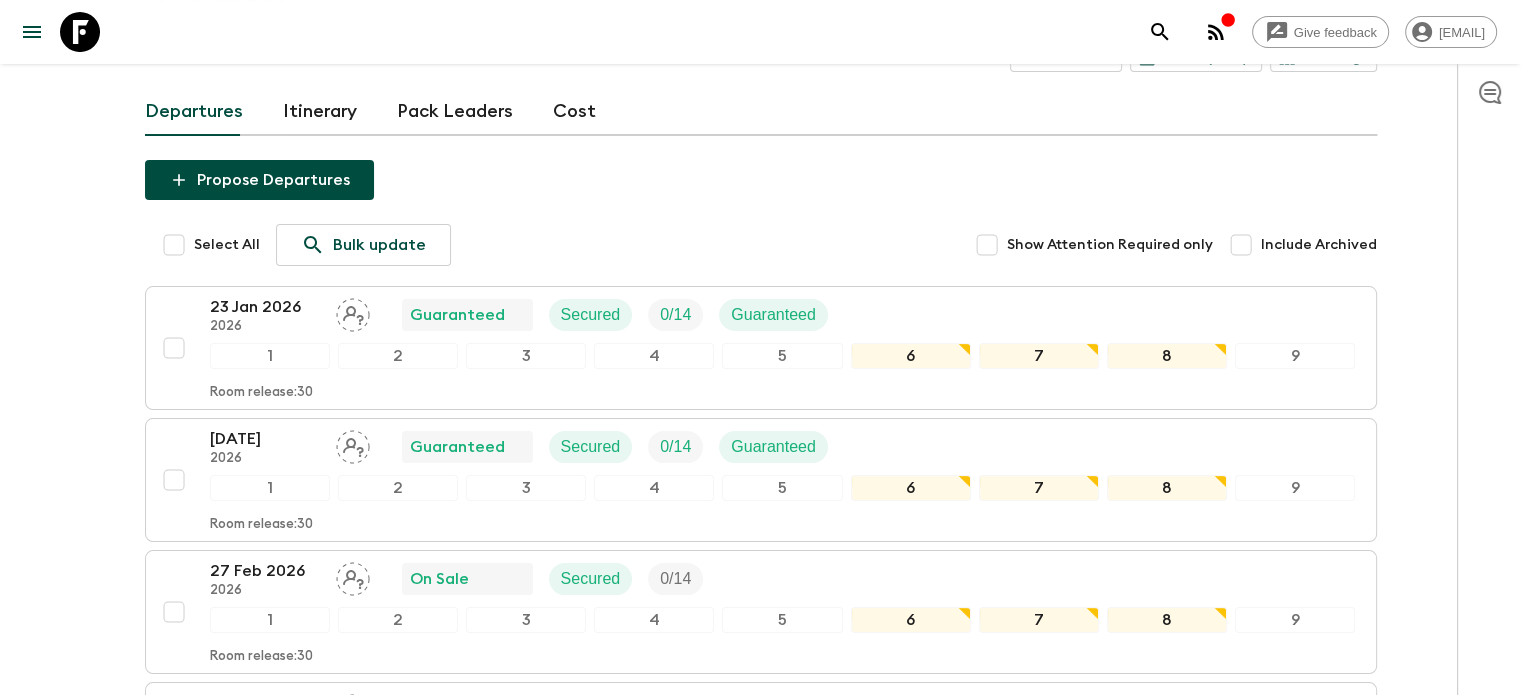 scroll, scrollTop: 108, scrollLeft: 0, axis: vertical 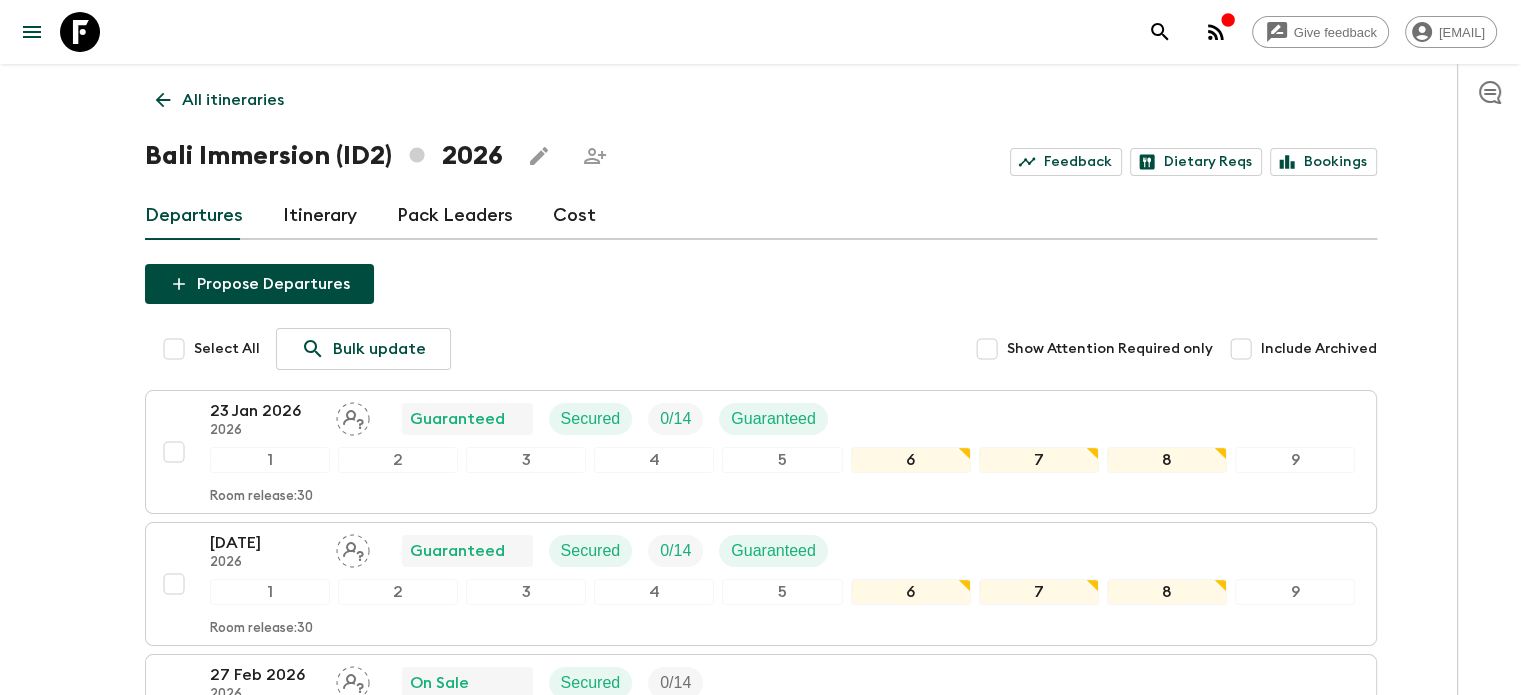 click on "All itineraries" at bounding box center [233, 100] 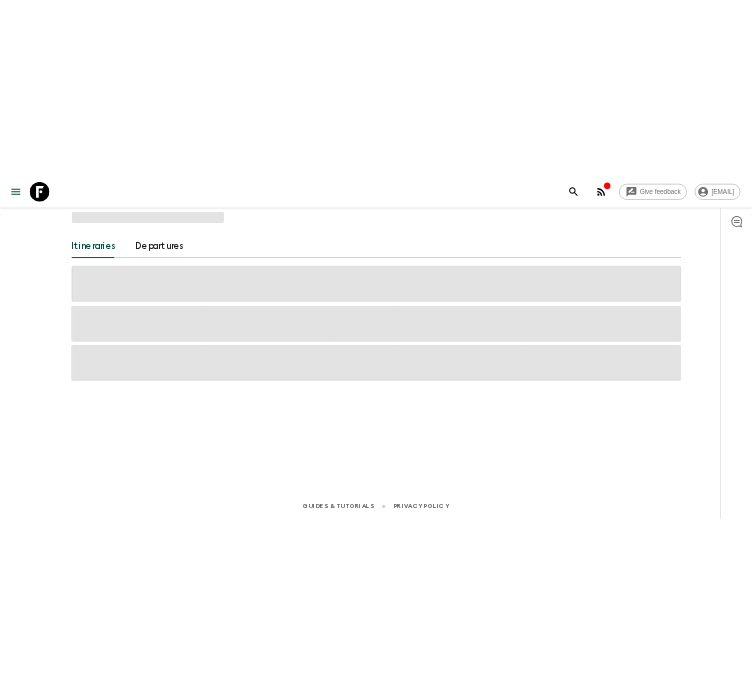 scroll, scrollTop: 0, scrollLeft: 0, axis: both 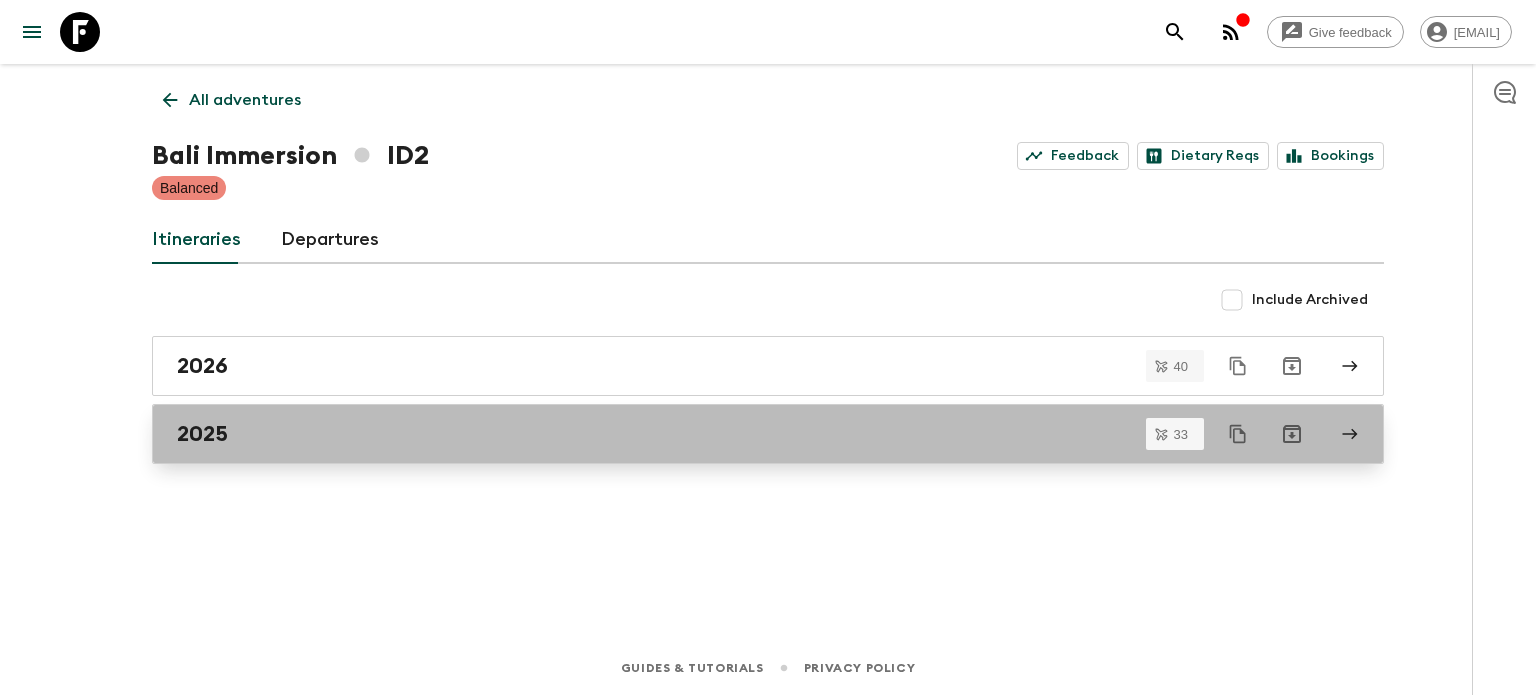 click on "2025" at bounding box center (768, 434) 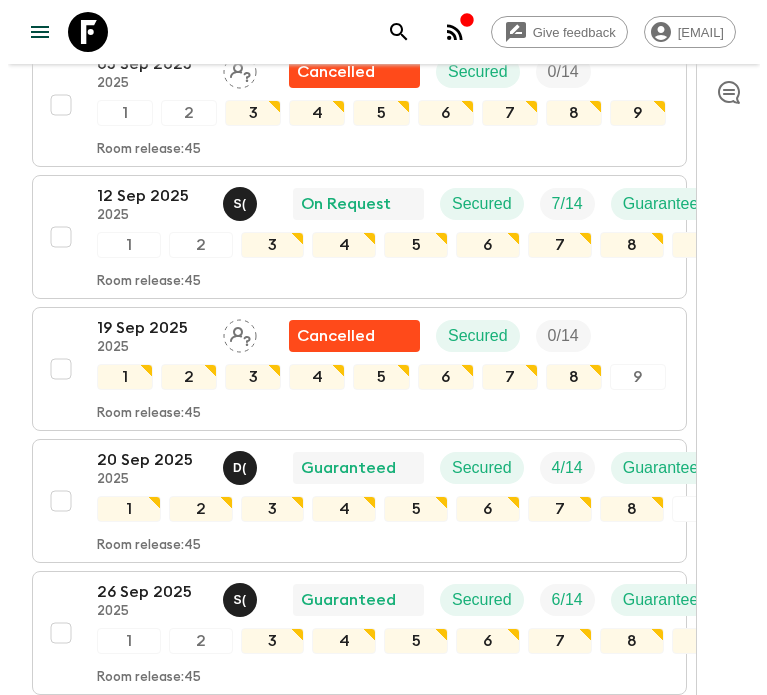 scroll, scrollTop: 1572, scrollLeft: 0, axis: vertical 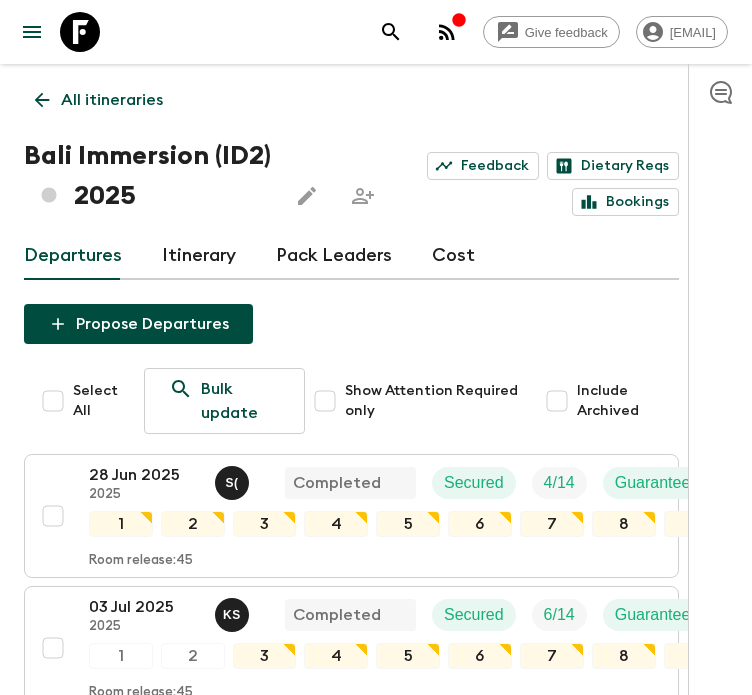 click on "All itineraries" at bounding box center [99, 100] 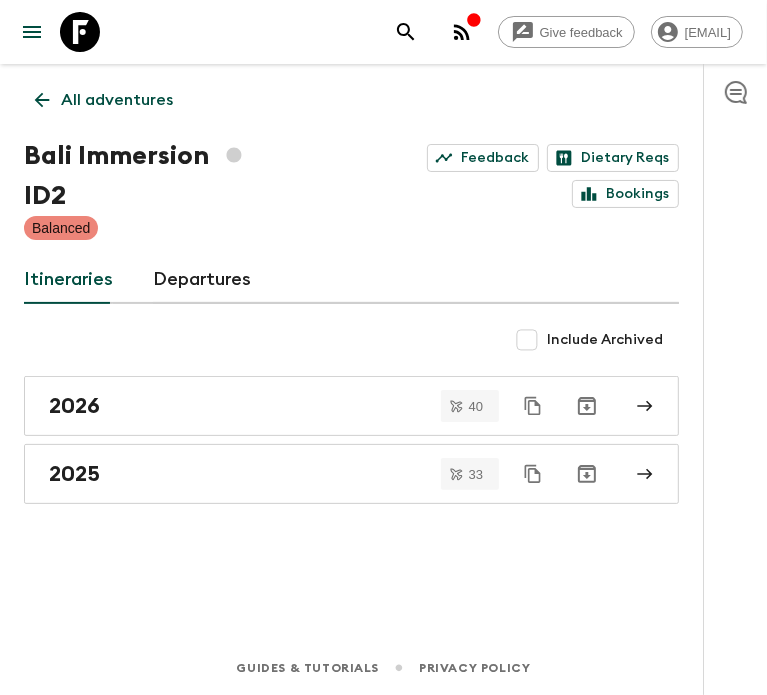 click on "All adventures" at bounding box center [104, 100] 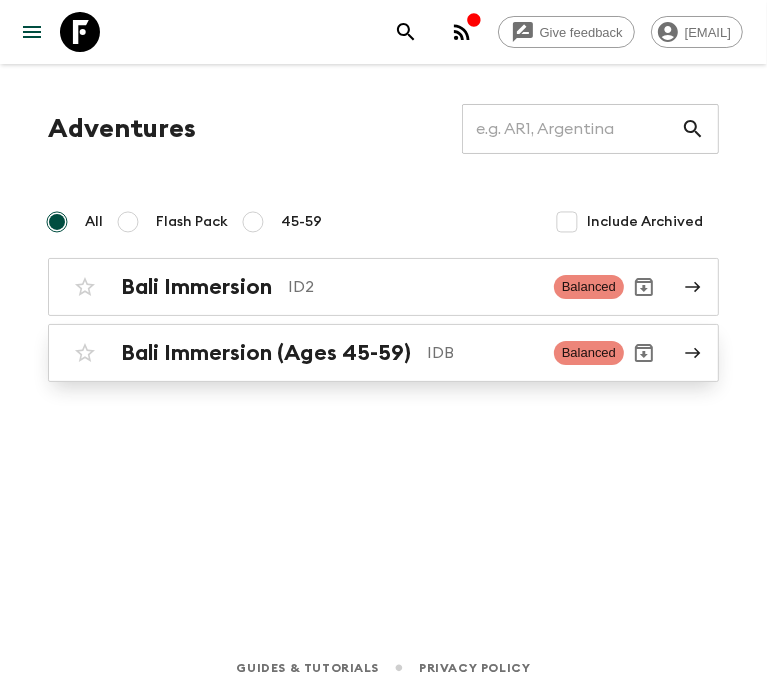 click on "Bali Immersion (Ages 45-59)" at bounding box center [266, 353] 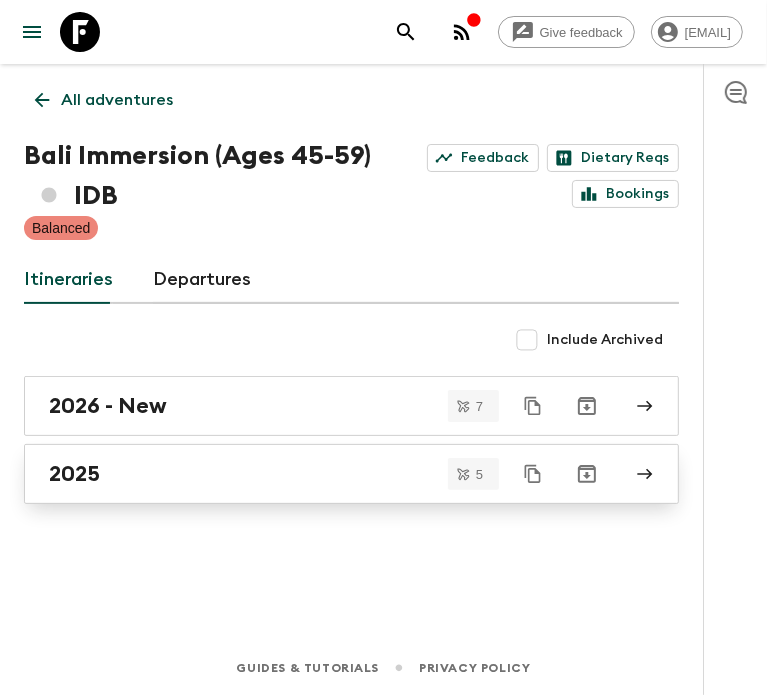 click on "2025" at bounding box center [332, 474] 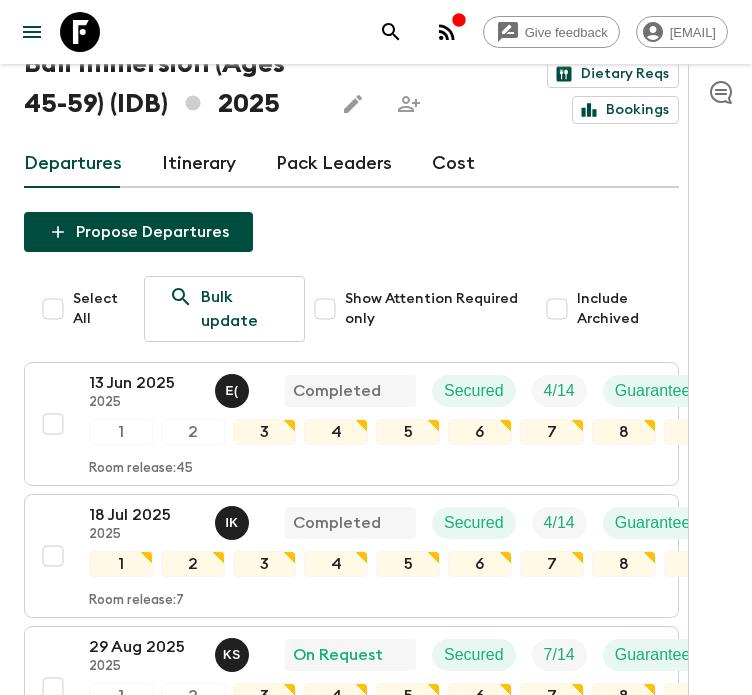 scroll, scrollTop: 0, scrollLeft: 0, axis: both 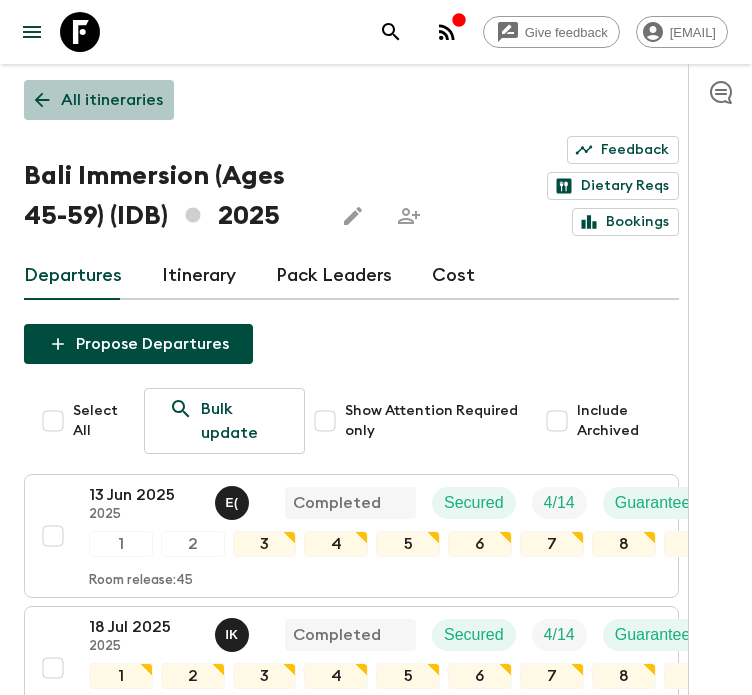 click on "All itineraries" at bounding box center [112, 100] 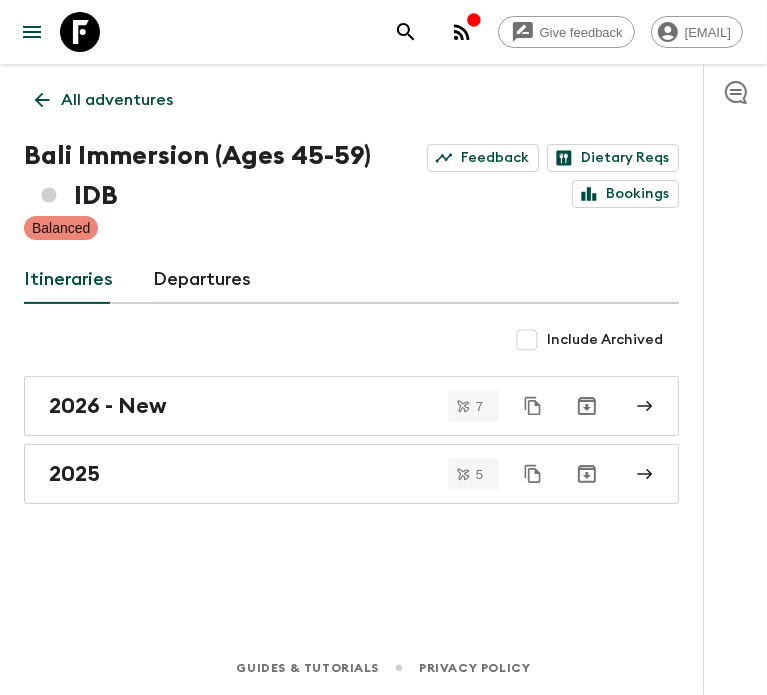click on "All adventures" at bounding box center [117, 100] 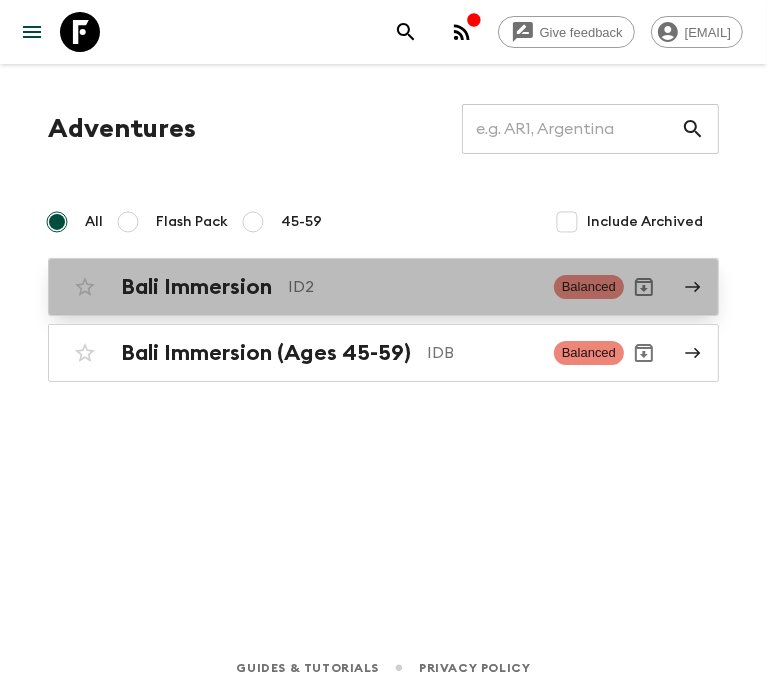 click on "Bali Immersion ID2" at bounding box center (329, 287) 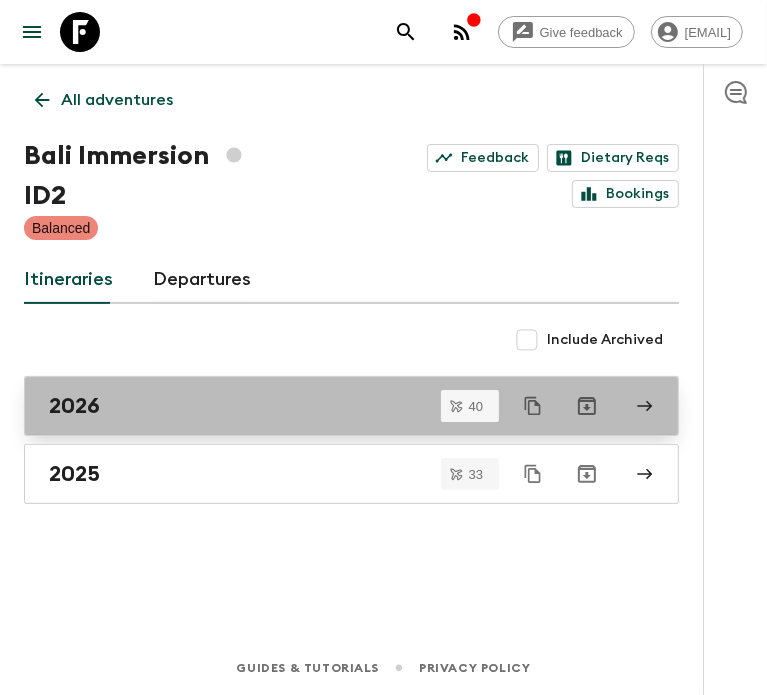 click on "2026" at bounding box center (351, 406) 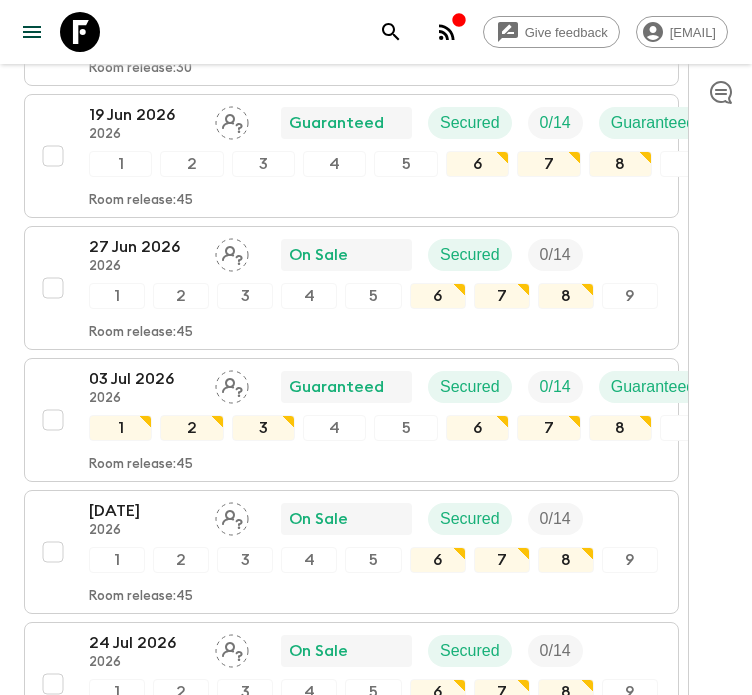 scroll, scrollTop: 2007, scrollLeft: 0, axis: vertical 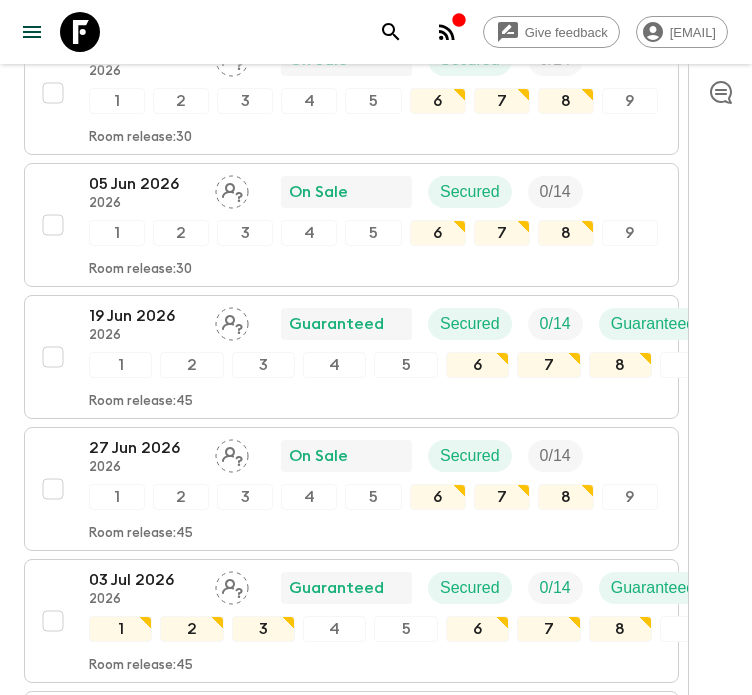click 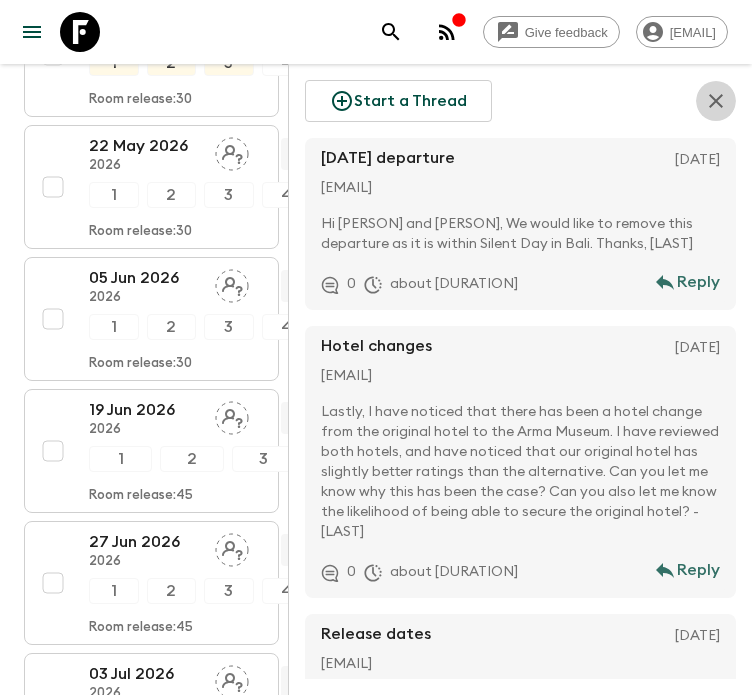 click 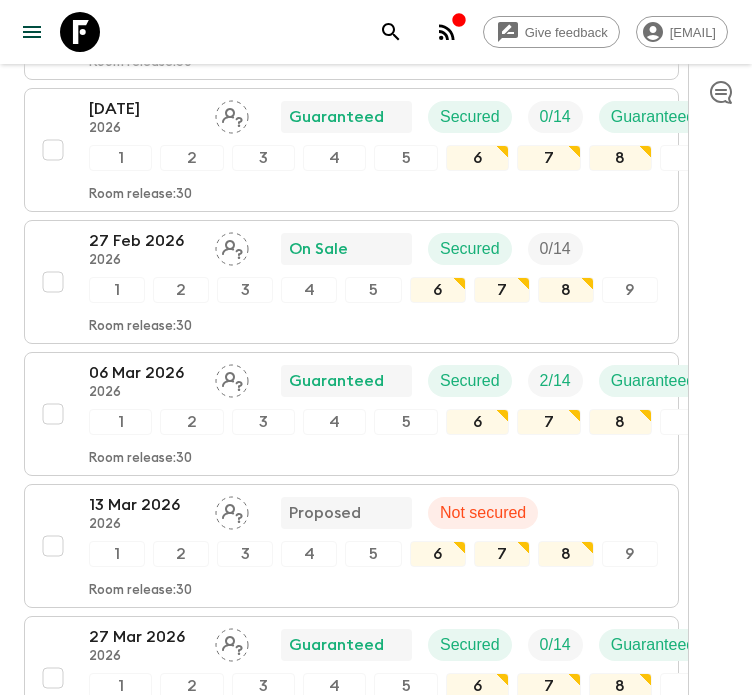 scroll, scrollTop: 0, scrollLeft: 0, axis: both 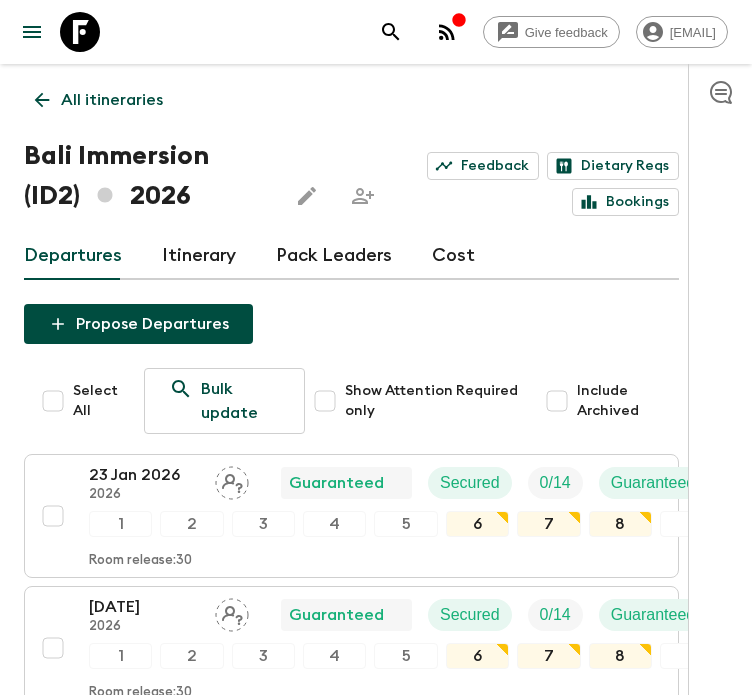 click on "All itineraries" at bounding box center [99, 100] 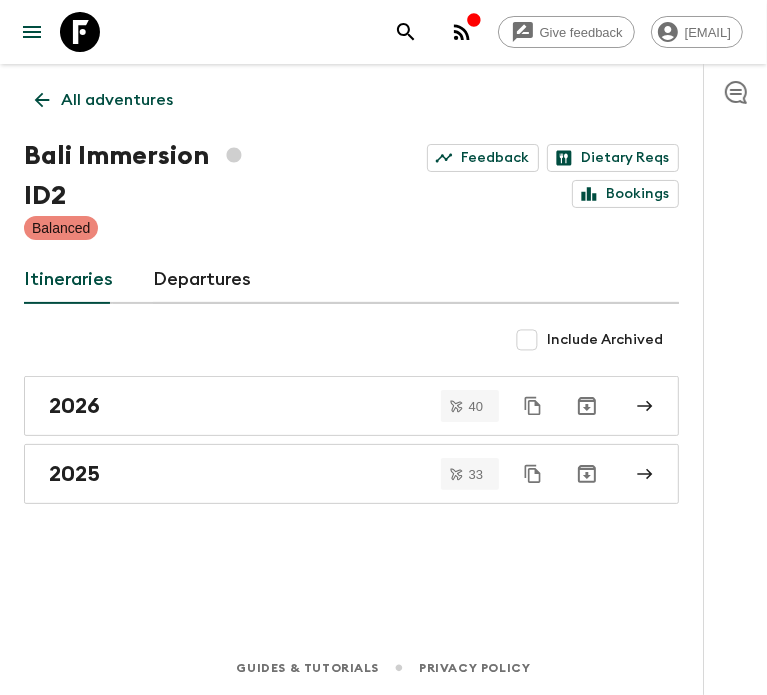 click on "All adventures" at bounding box center (117, 100) 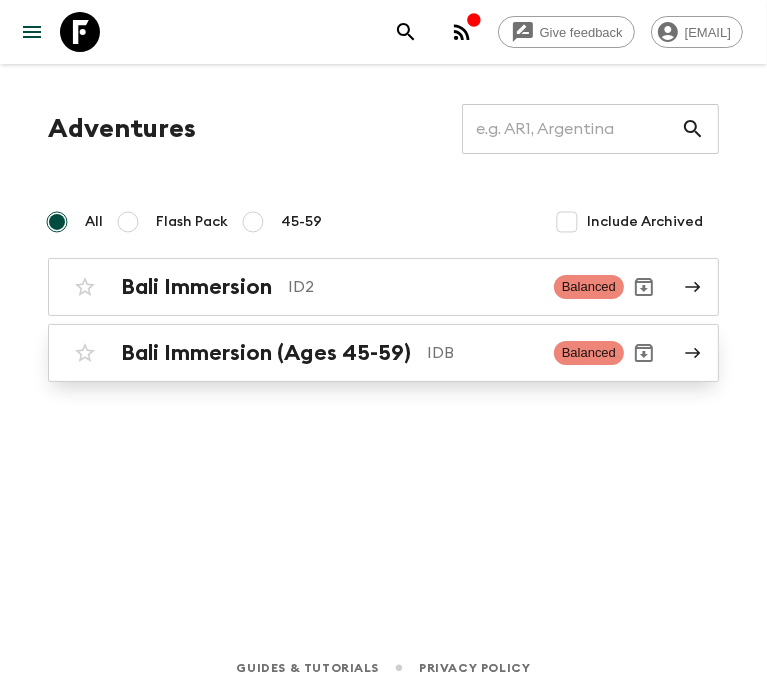 click on "Bali Immersion (Ages 45-59)" at bounding box center (266, 353) 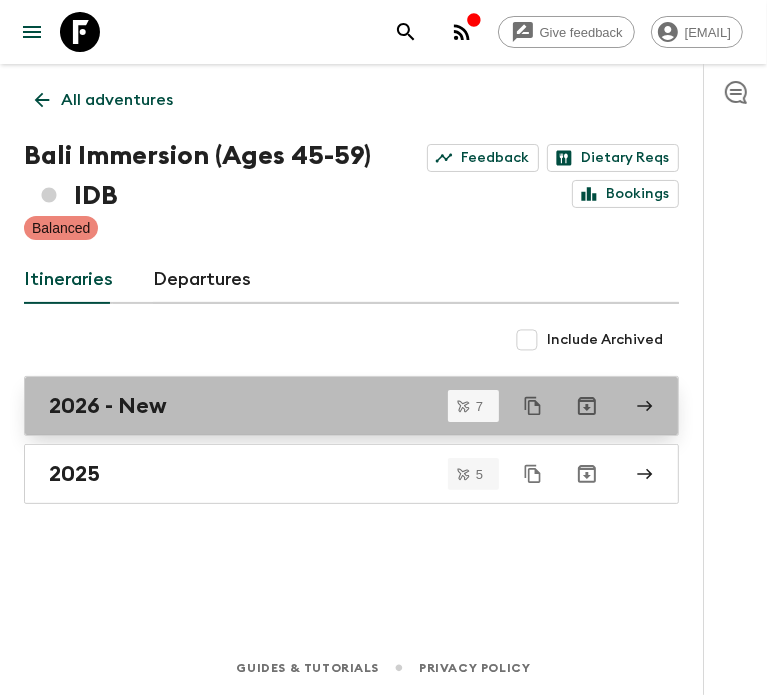 click on "2026 - New" at bounding box center (332, 406) 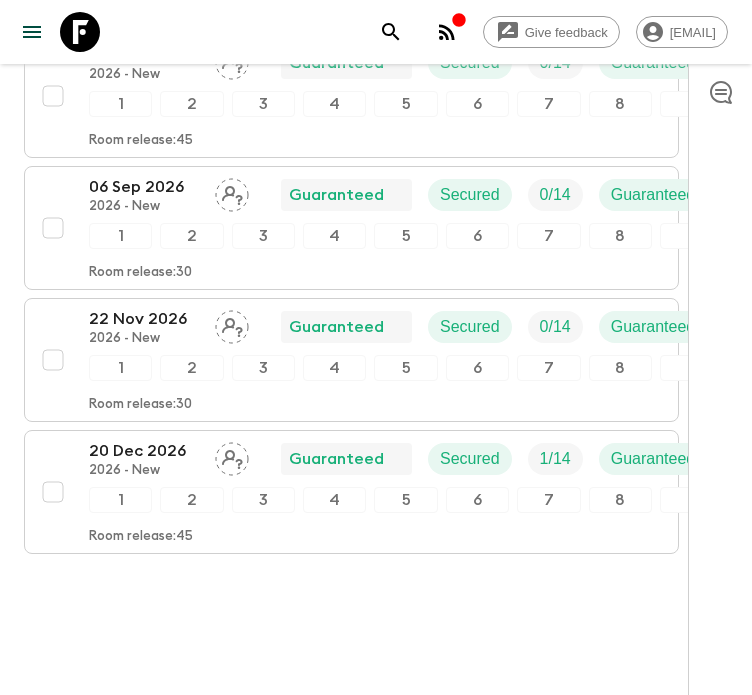 scroll, scrollTop: 859, scrollLeft: 0, axis: vertical 